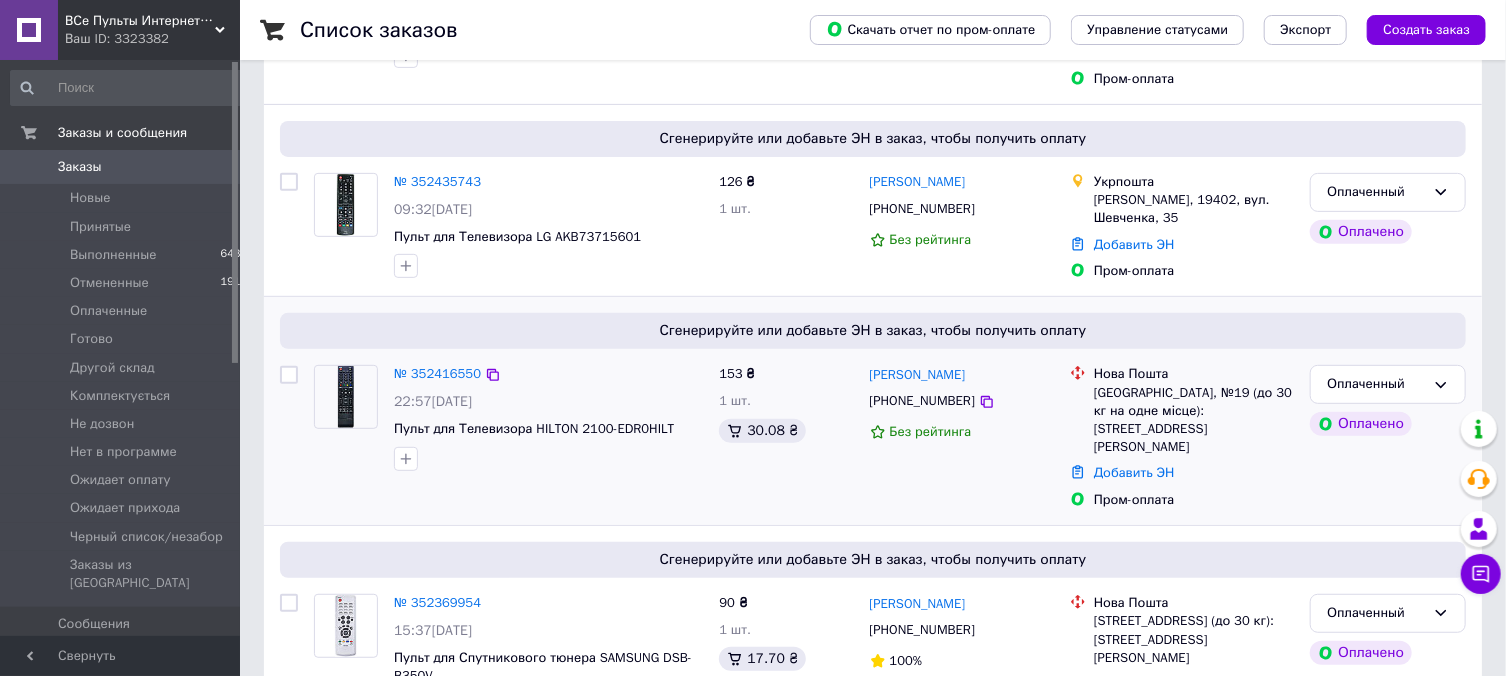 scroll, scrollTop: 428, scrollLeft: 0, axis: vertical 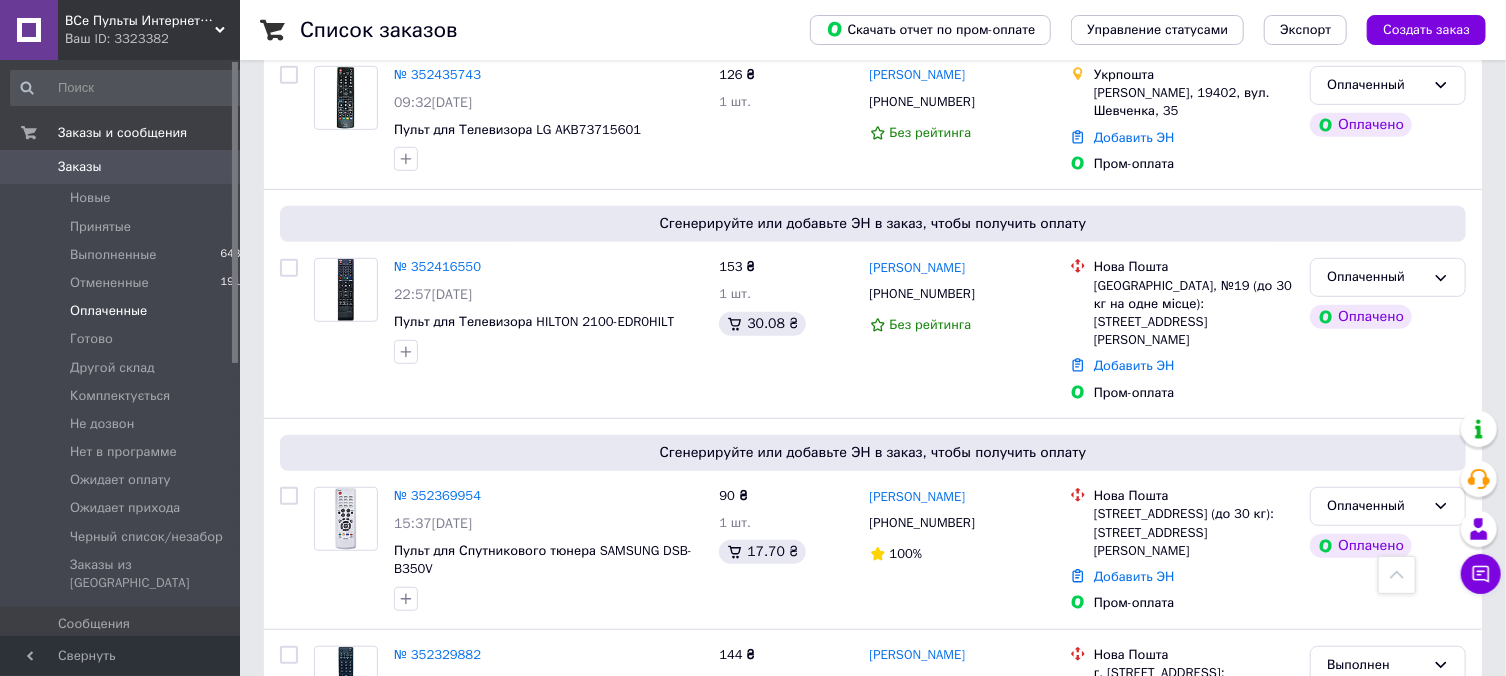 click on "Оплаченные" at bounding box center [108, 311] 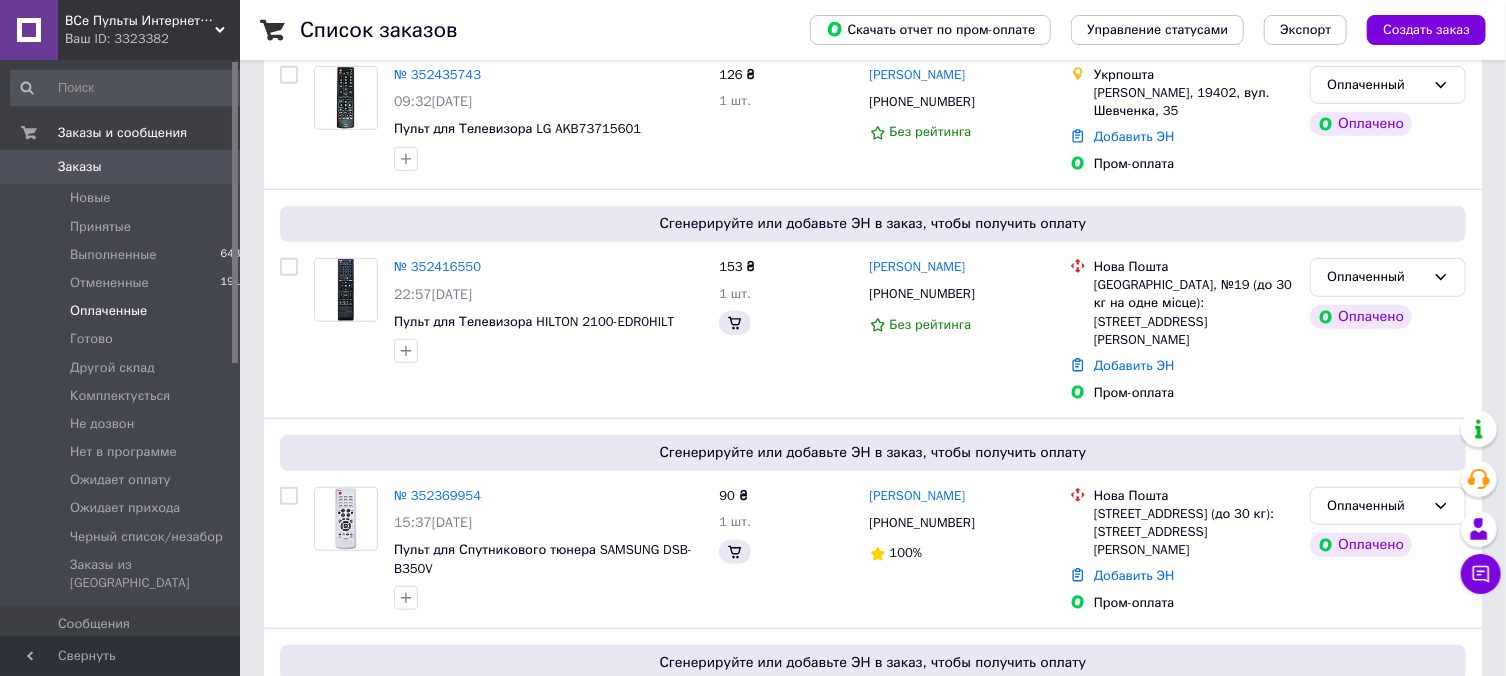scroll, scrollTop: 0, scrollLeft: 0, axis: both 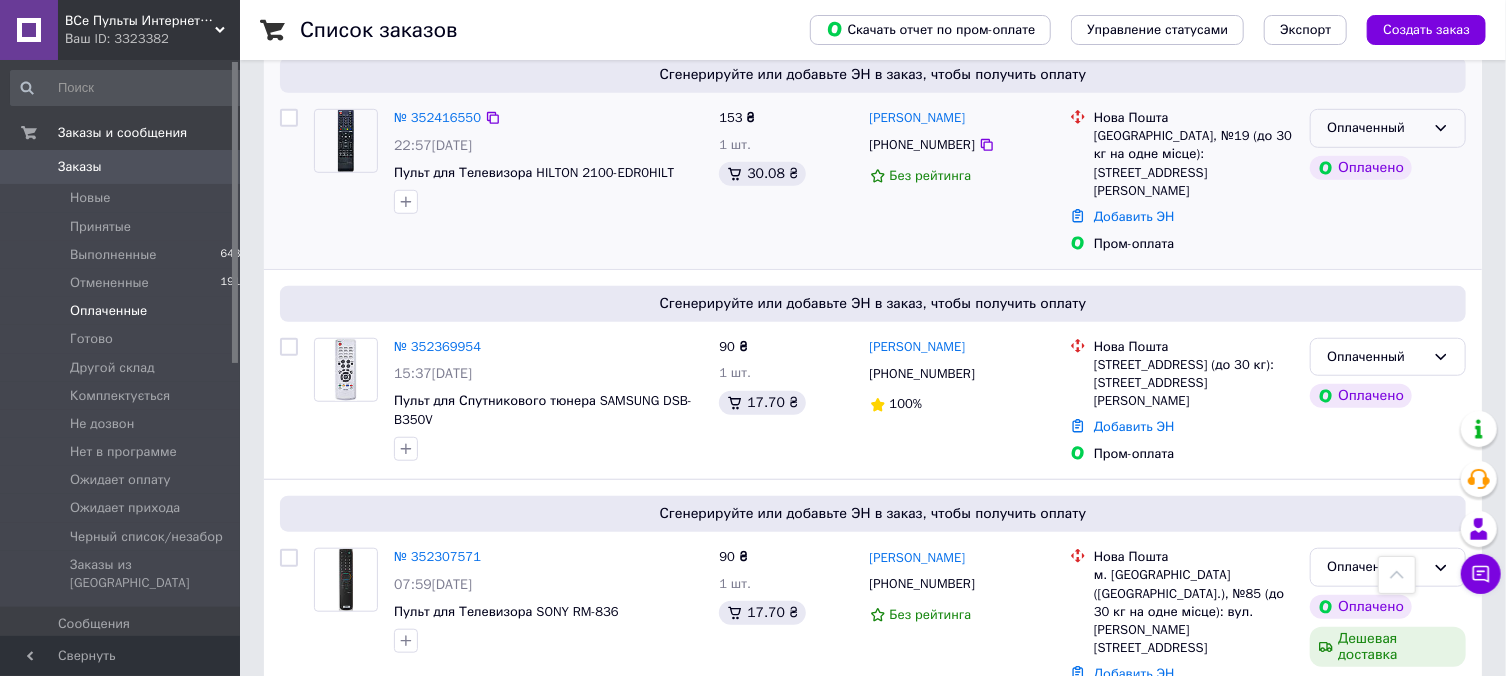 click on "Оплаченный" at bounding box center [1376, 128] 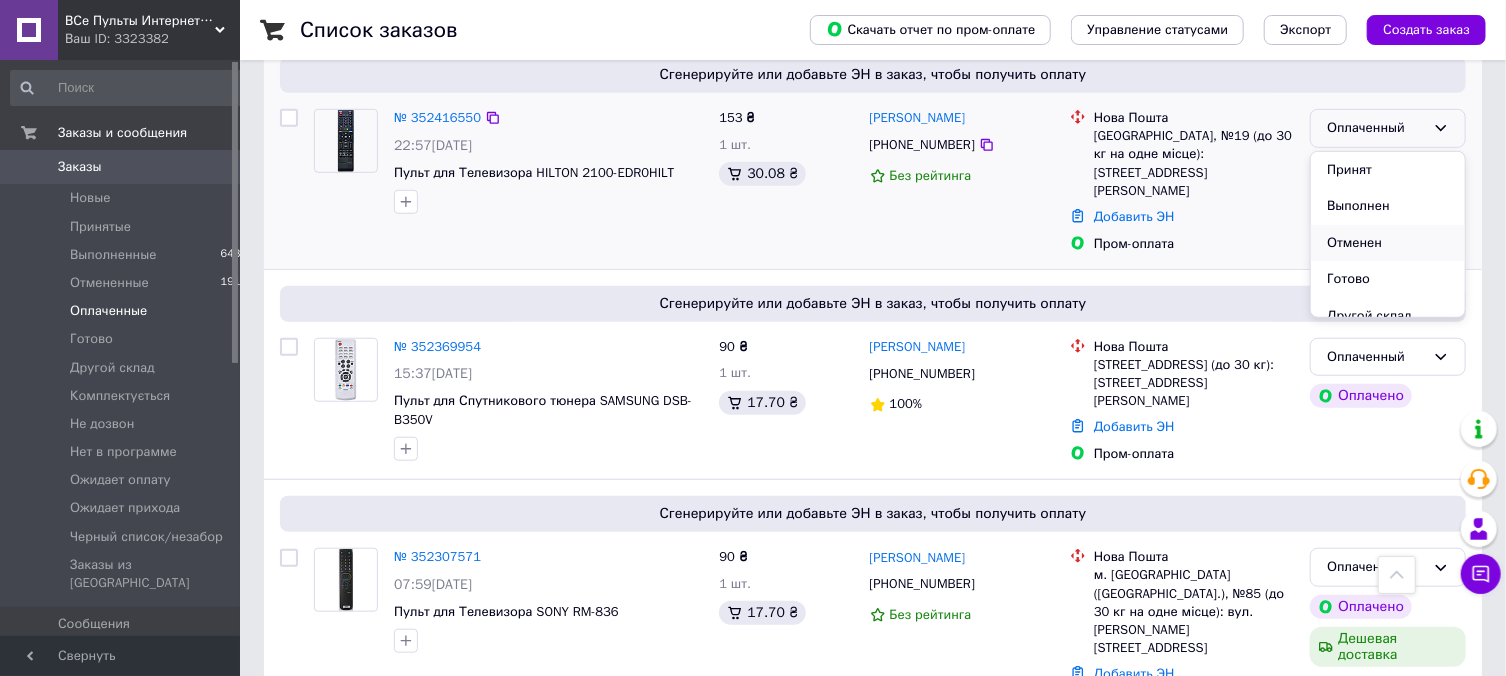 scroll, scrollTop: 107, scrollLeft: 0, axis: vertical 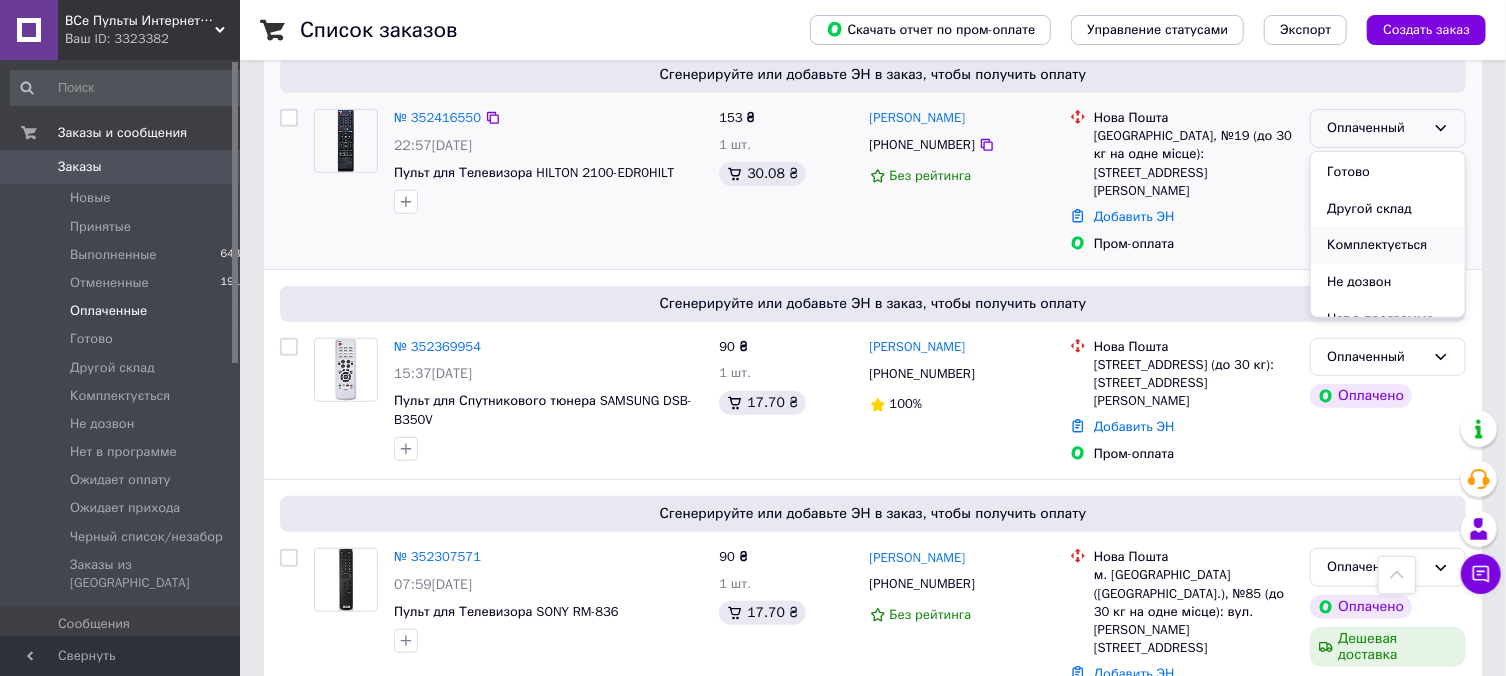 click on "Комплектується" at bounding box center (1388, 245) 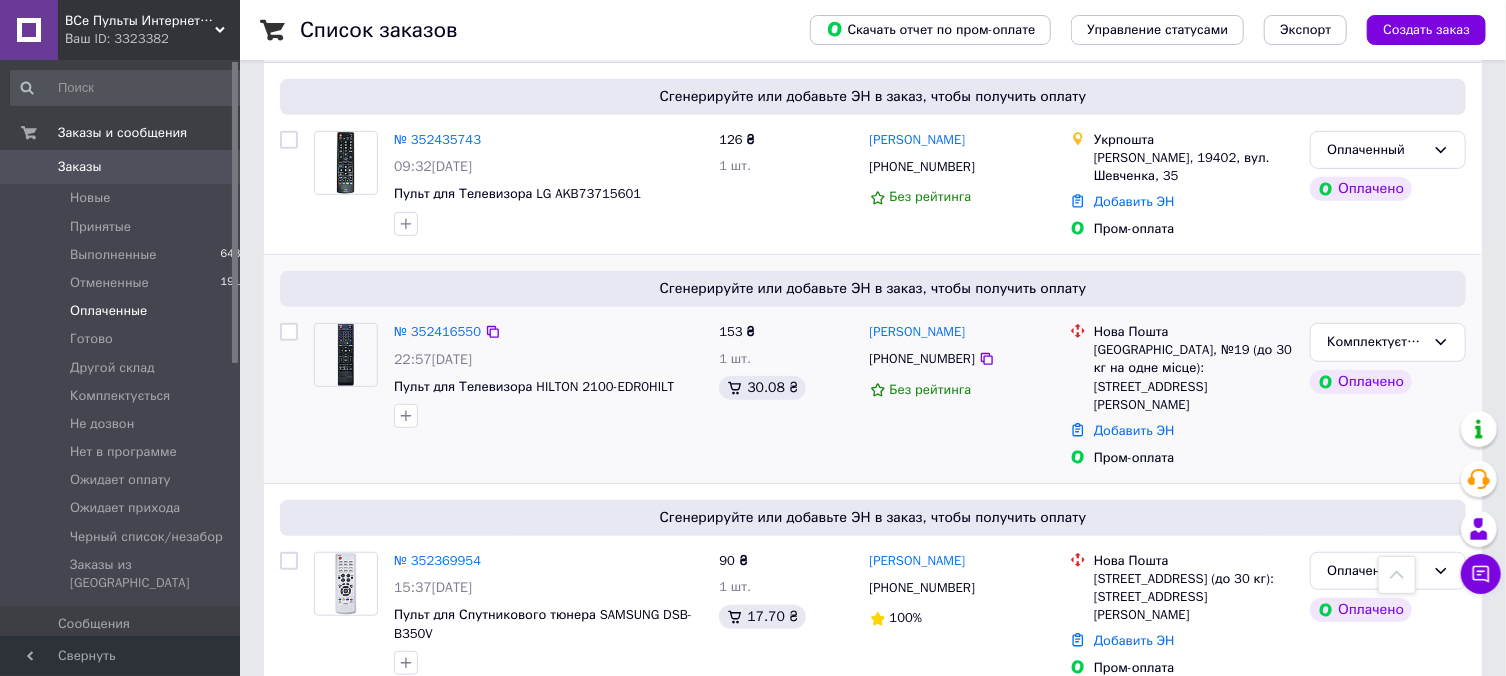 scroll, scrollTop: 542, scrollLeft: 0, axis: vertical 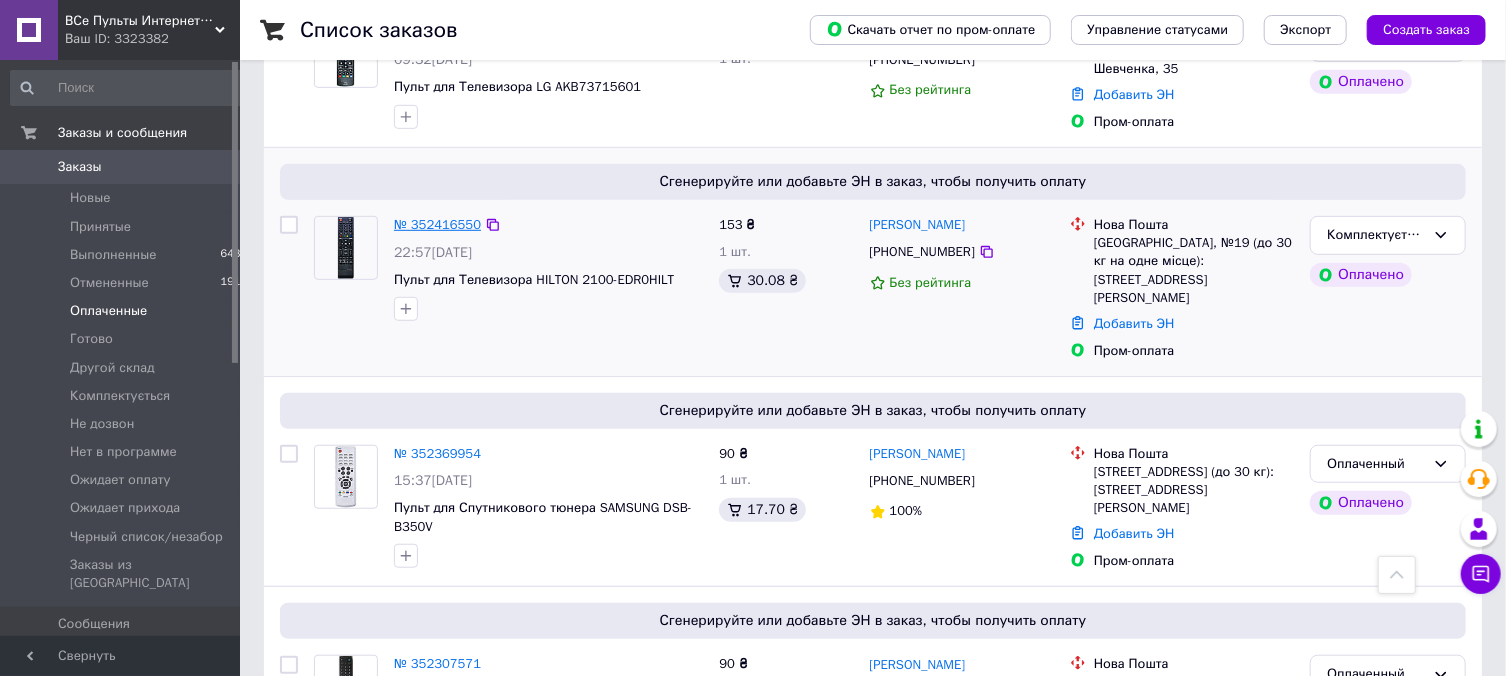 click on "№ 352416550" at bounding box center (437, 224) 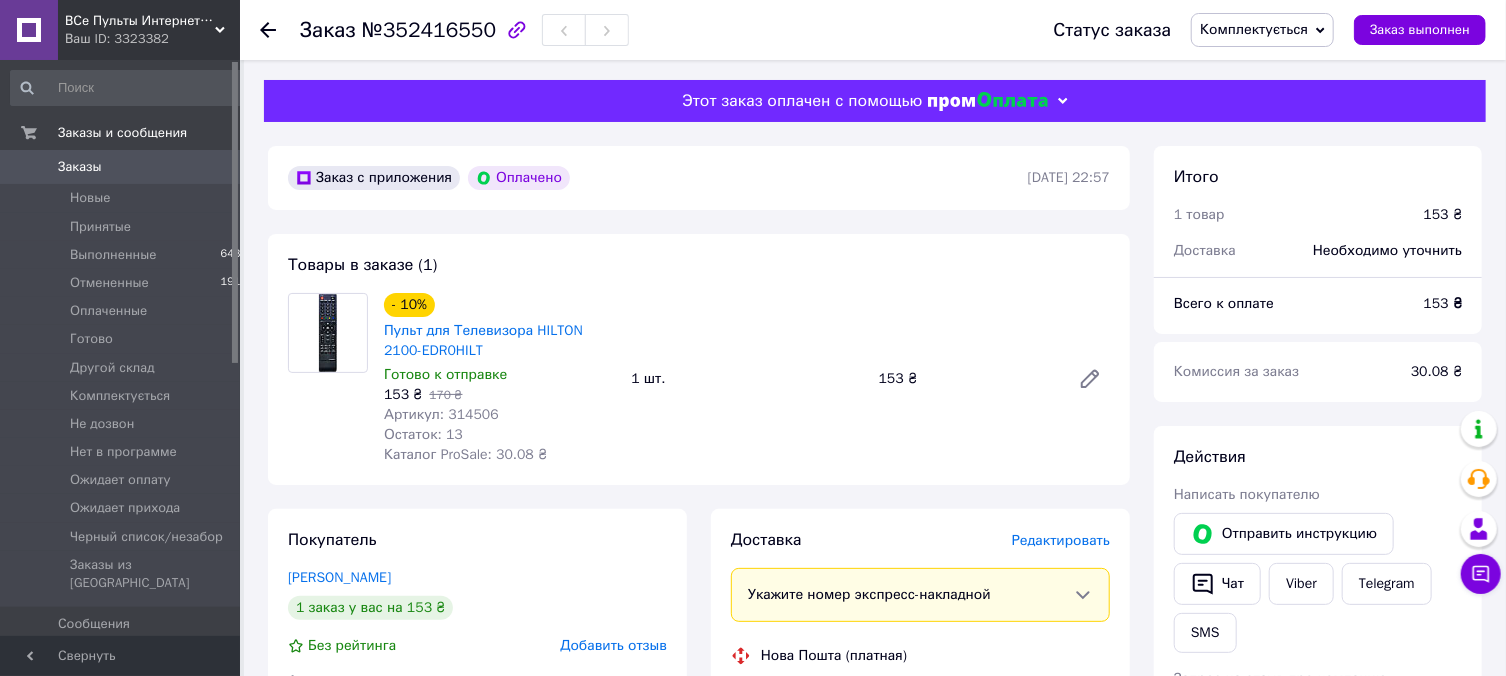 click on "Артикул: 314506" at bounding box center [441, 414] 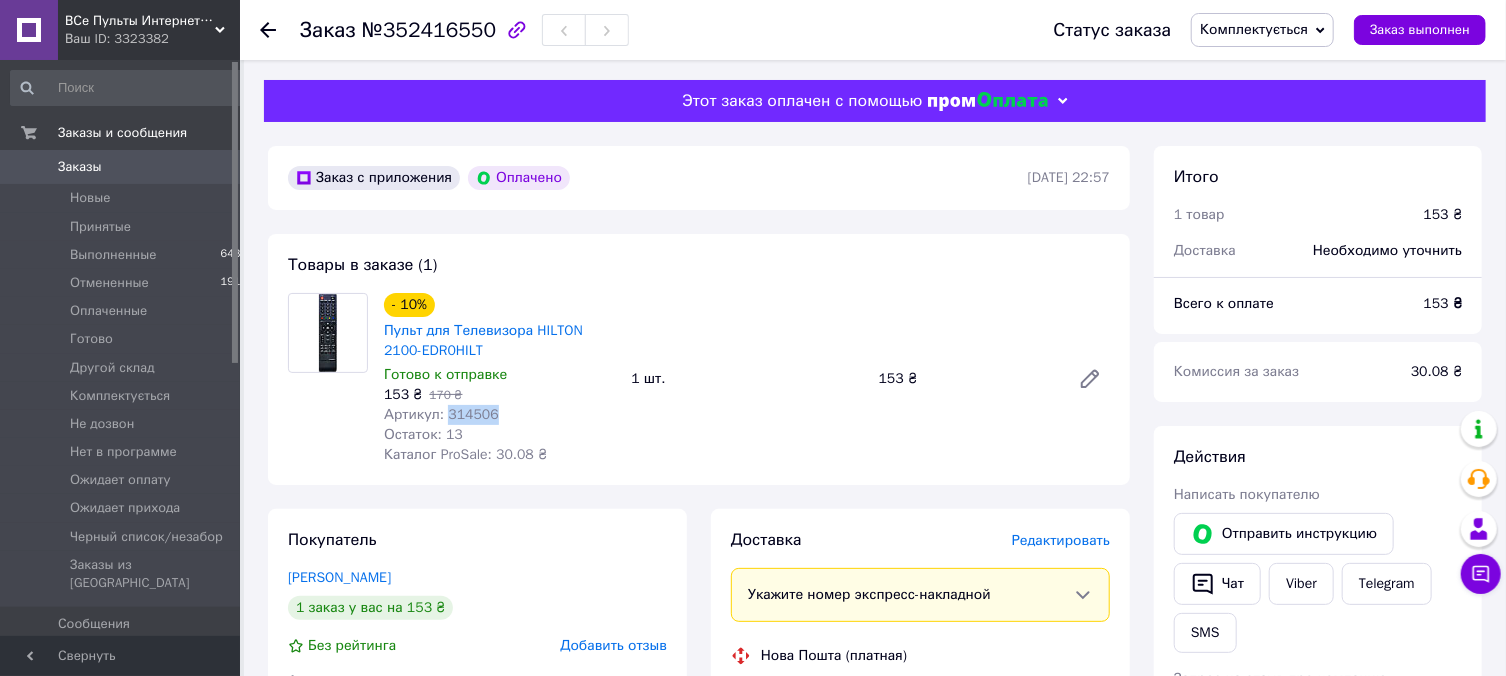 click on "Артикул: 314506" at bounding box center (441, 414) 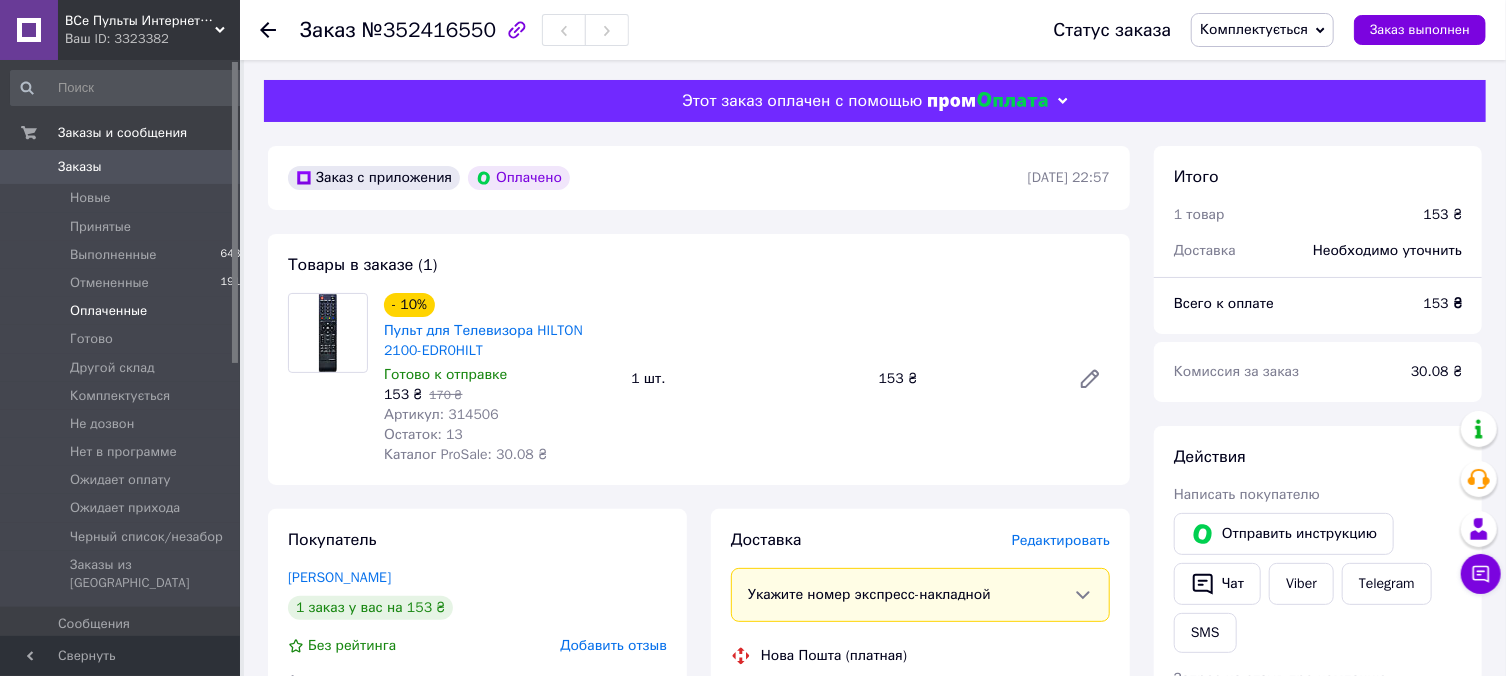 click on "Оплаченные 5" at bounding box center [129, 311] 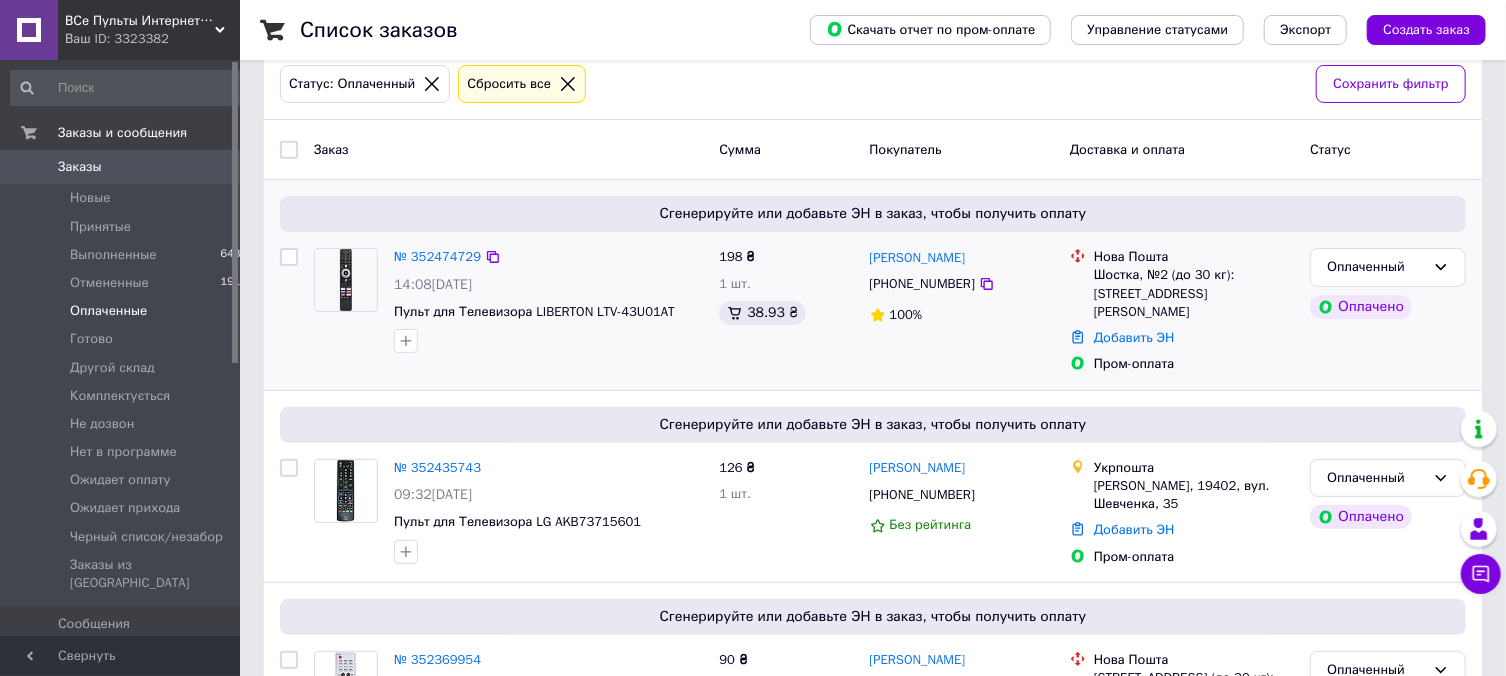 scroll, scrollTop: 321, scrollLeft: 0, axis: vertical 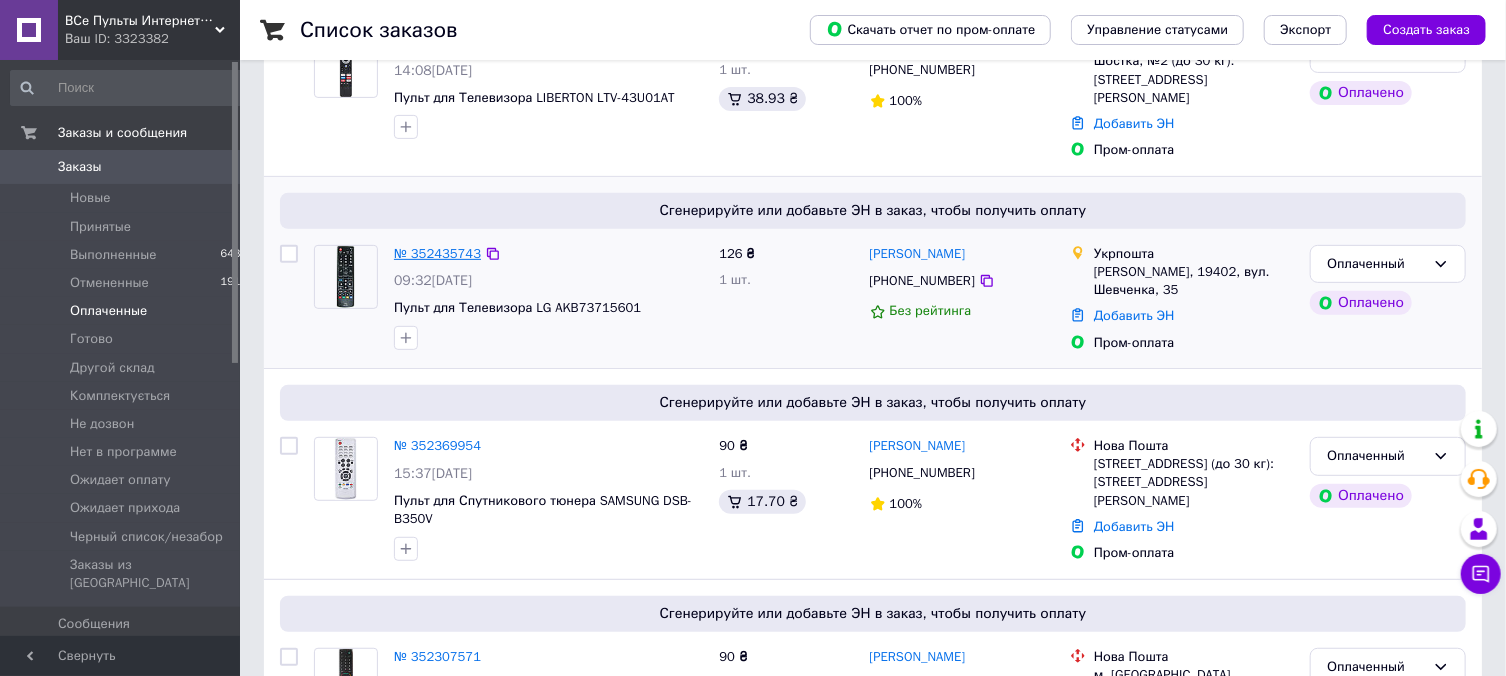 click on "№ 352435743" at bounding box center (437, 253) 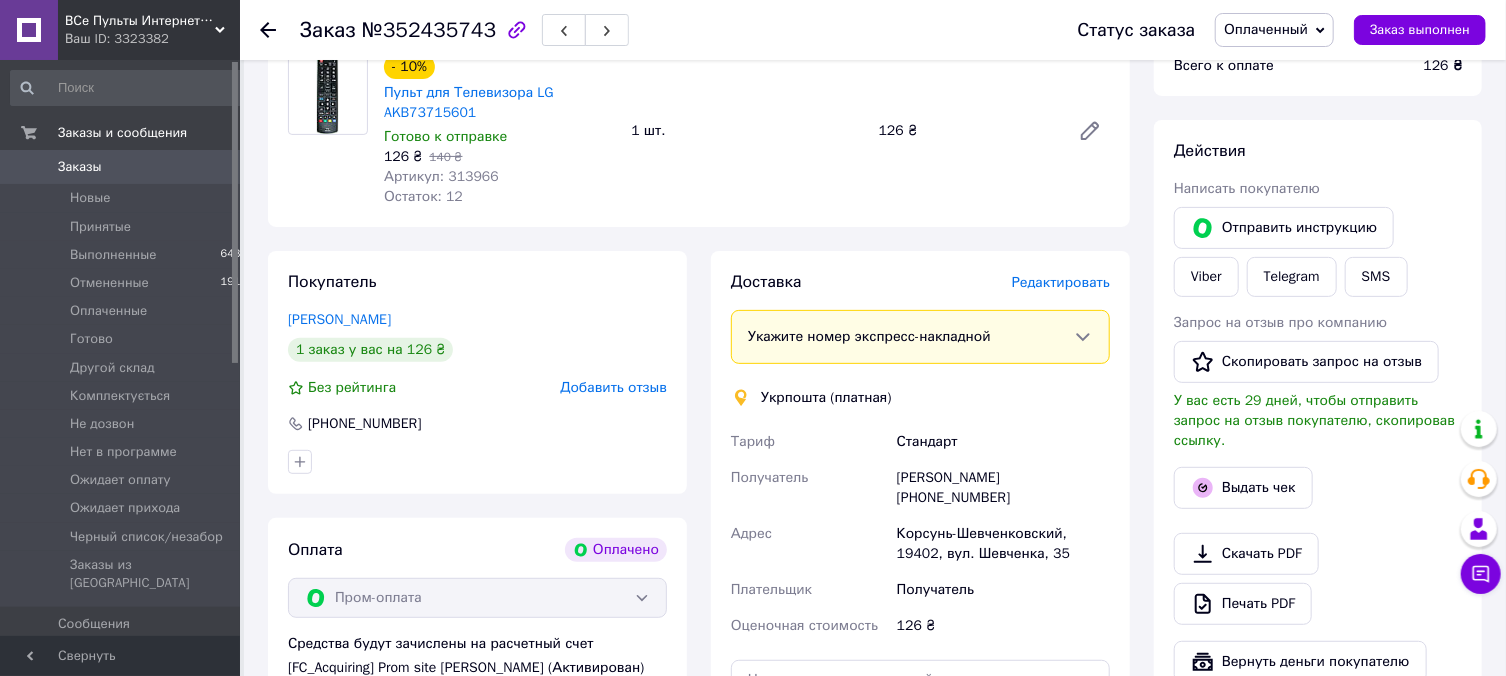 click on "126 ₴   140 ₴" at bounding box center (499, 157) 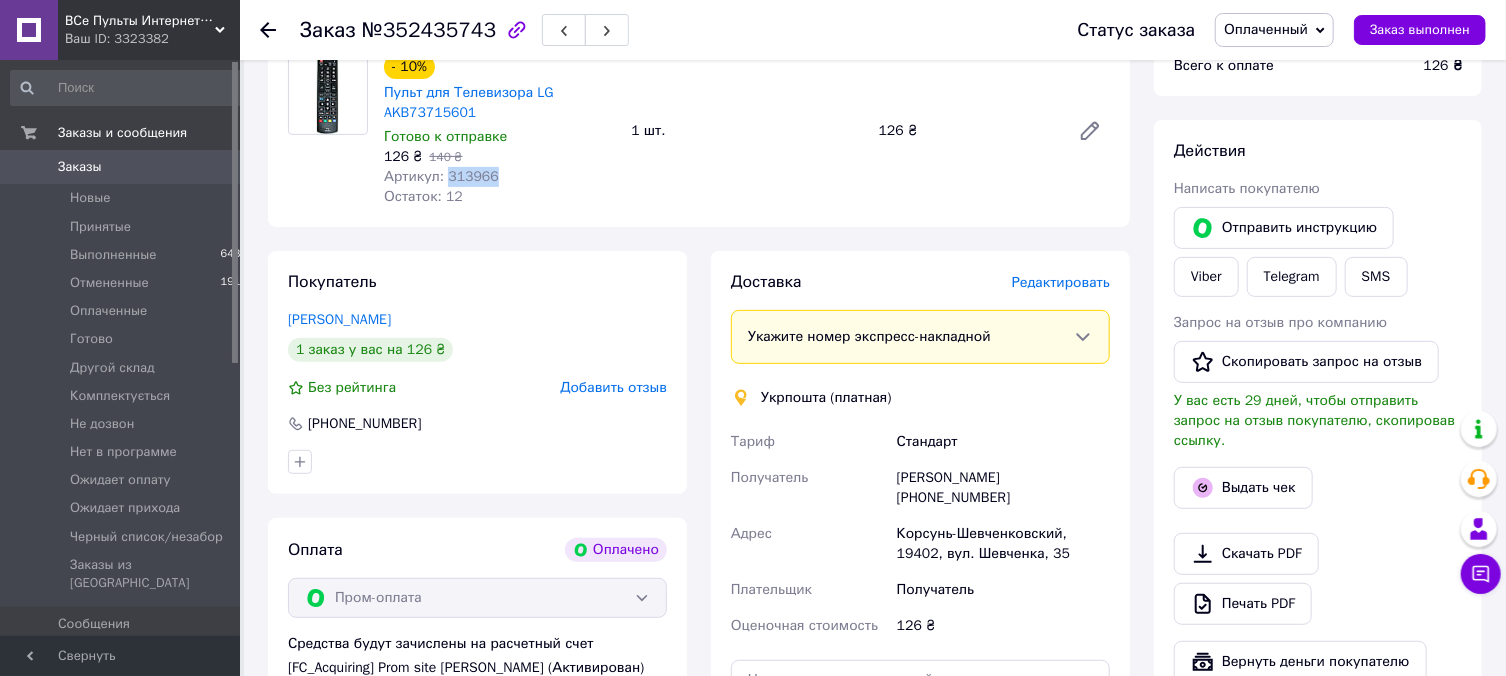 click on "Артикул: 313966" at bounding box center (441, 176) 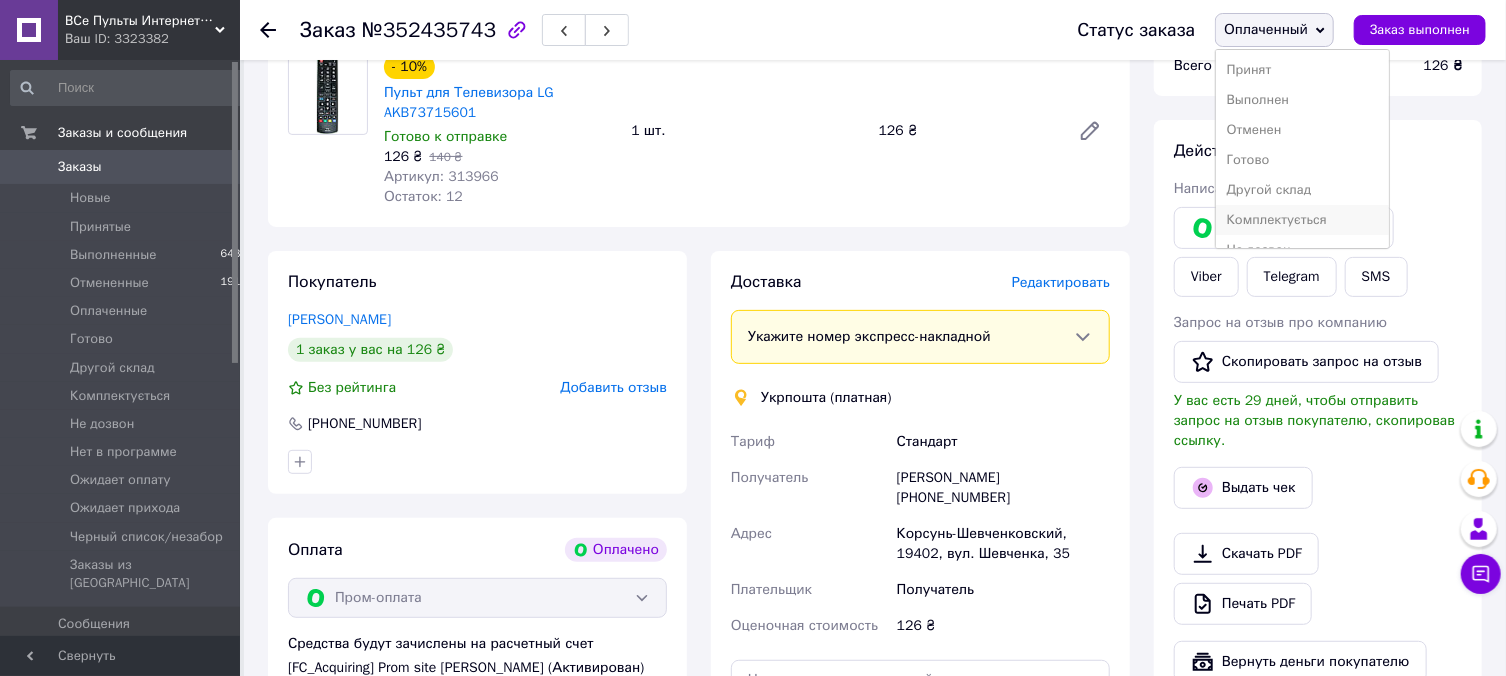 click on "Комплектується" at bounding box center (1302, 220) 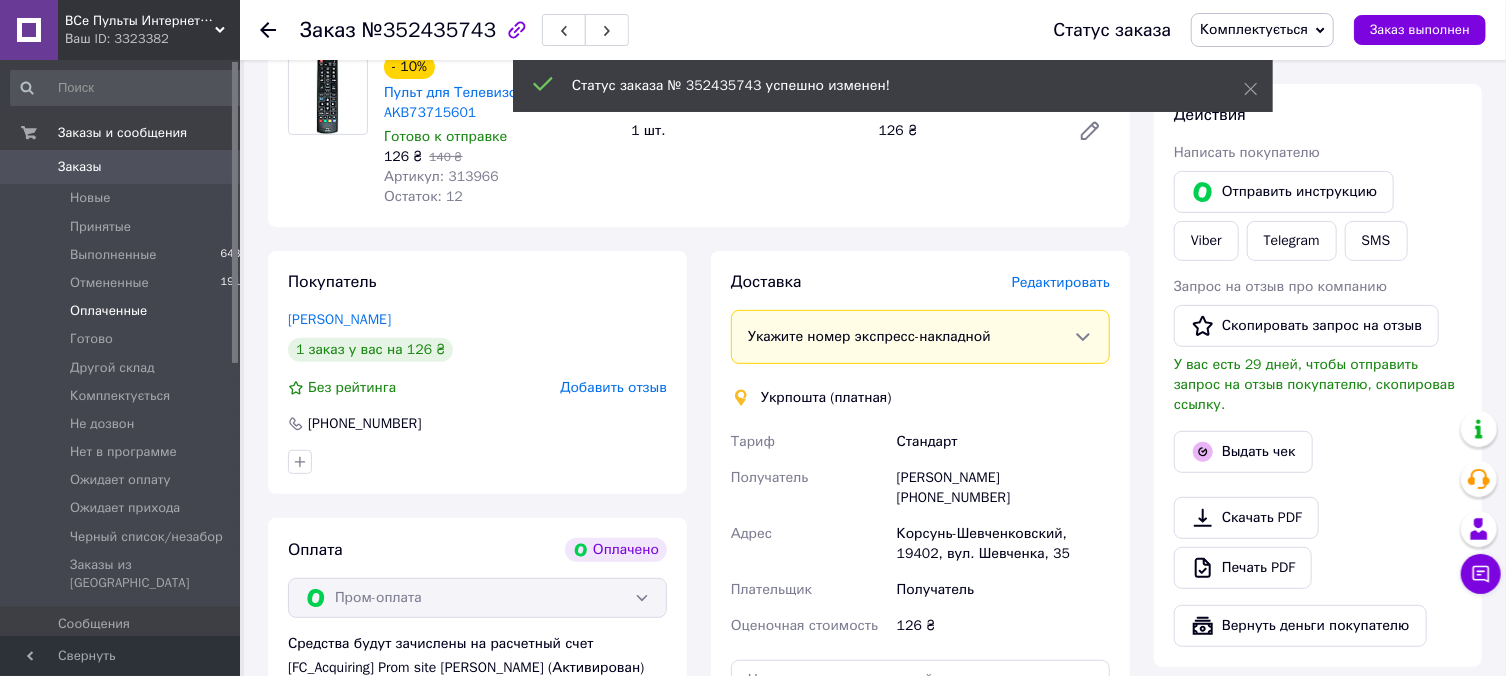click on "Оплаченные" at bounding box center (108, 311) 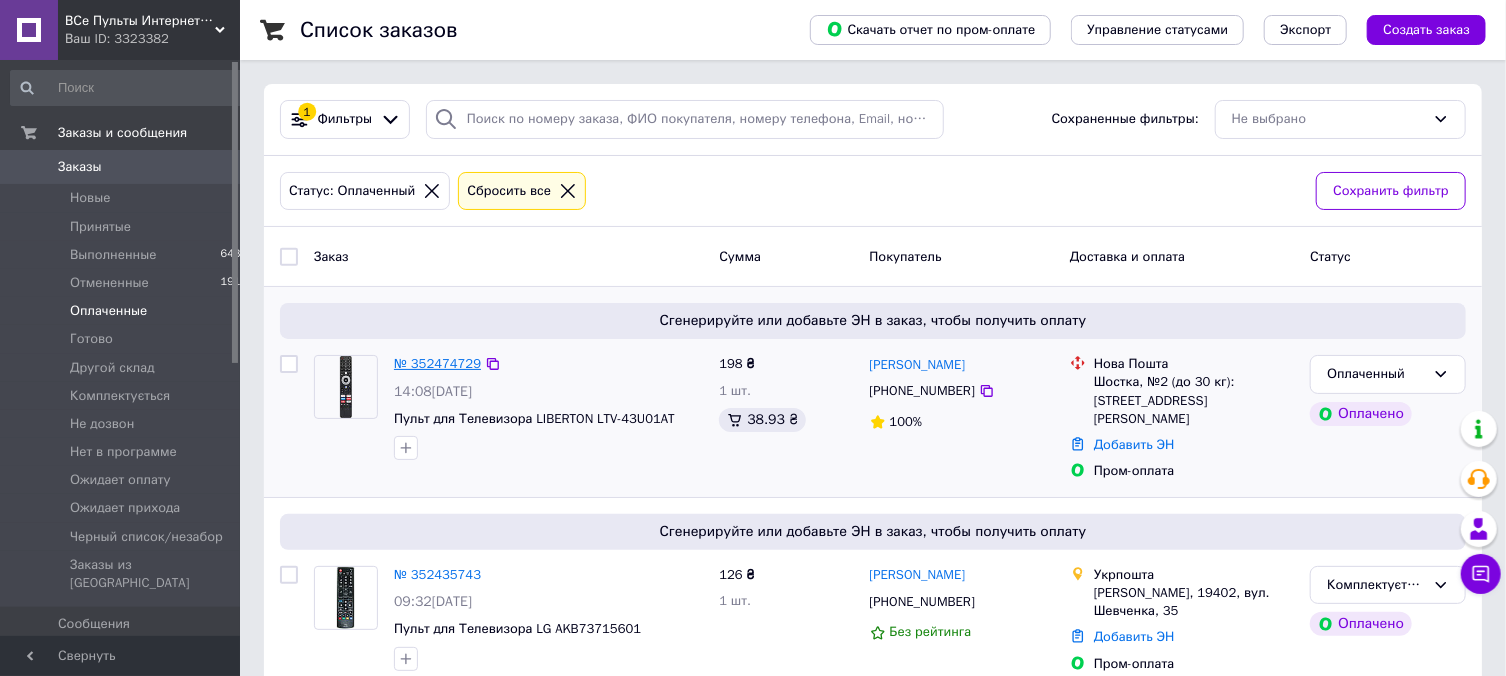 click on "№ 352474729" at bounding box center [437, 363] 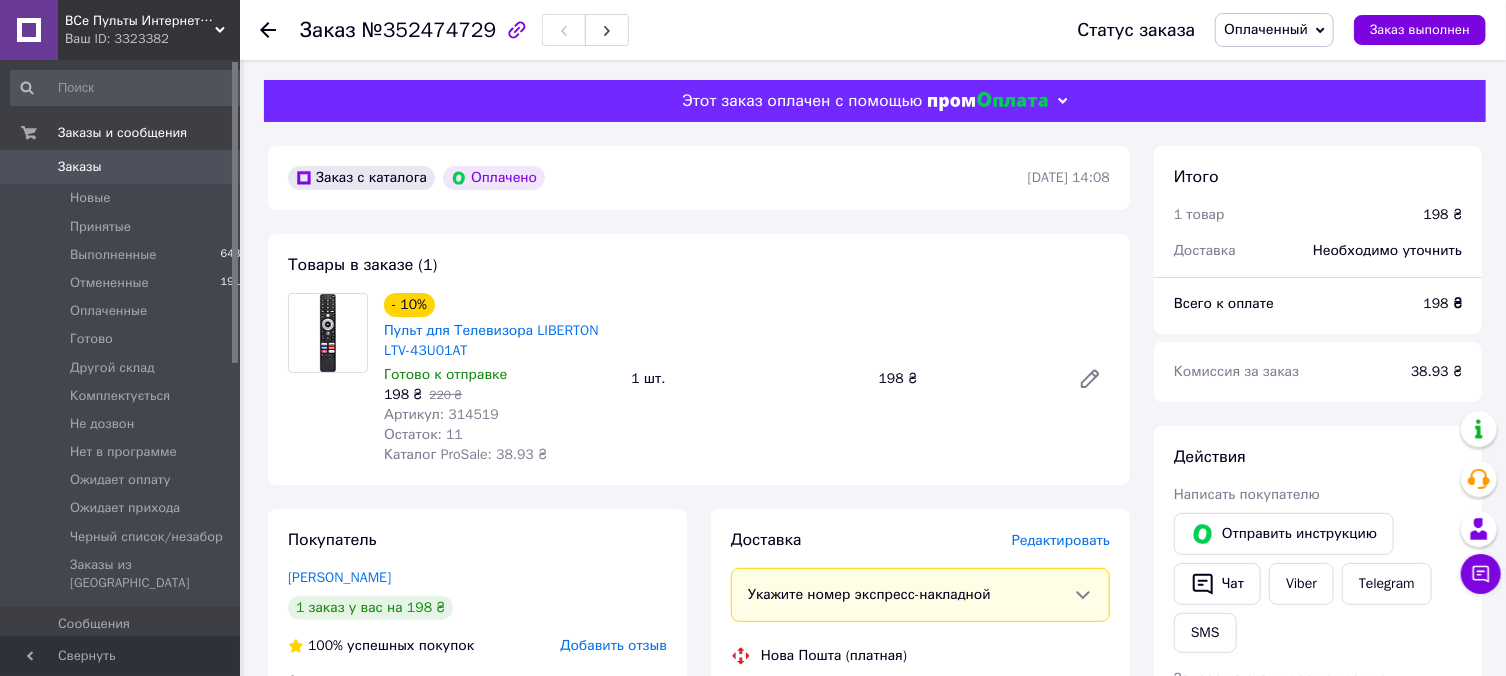 click on "Артикул: 314519" at bounding box center [441, 414] 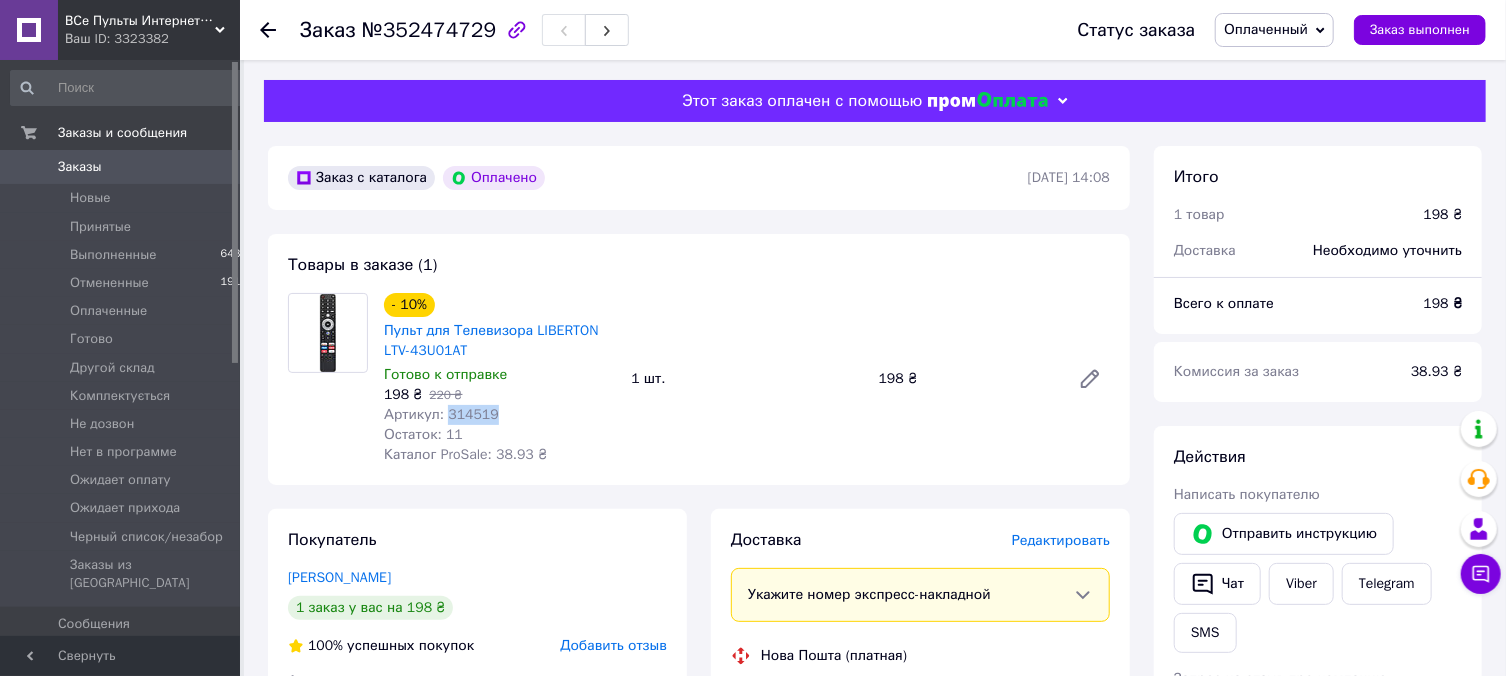 click on "Артикул: 314519" at bounding box center (441, 414) 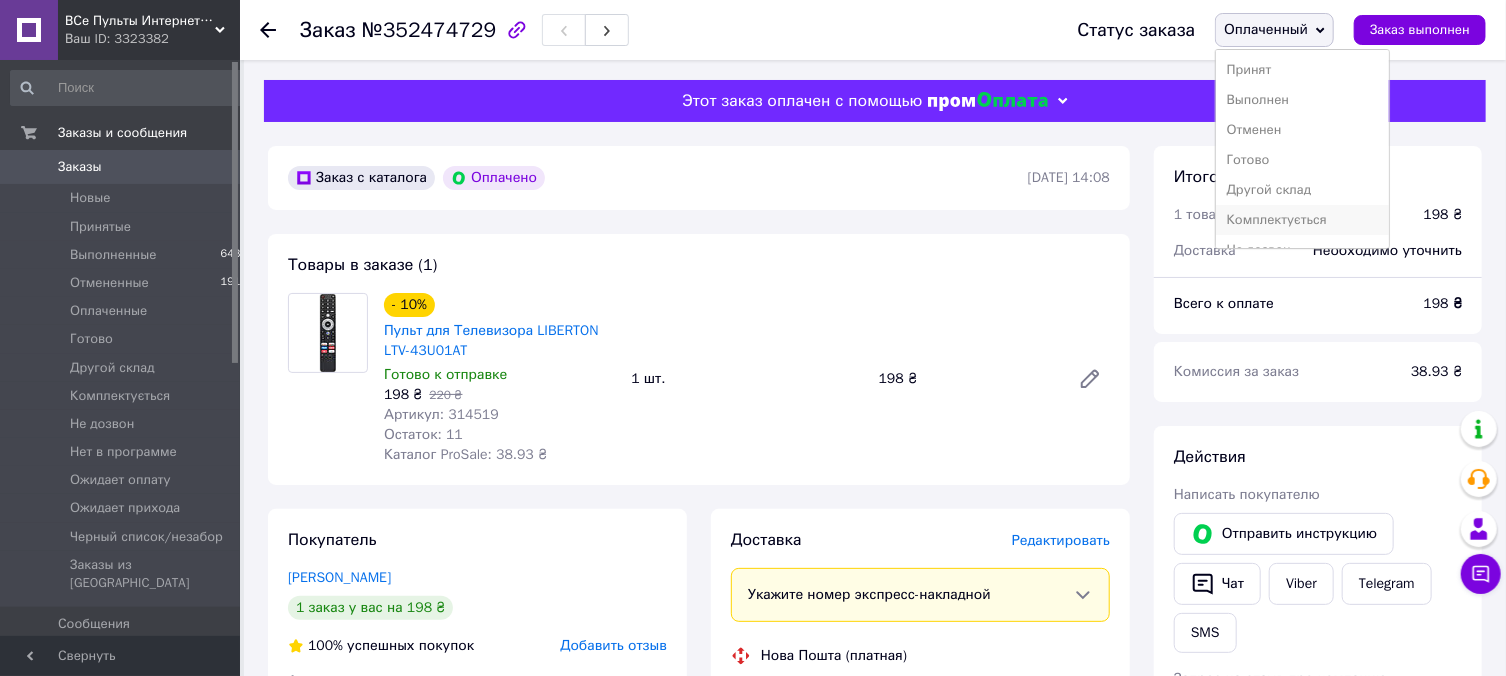 click on "Комплектується" at bounding box center [1302, 220] 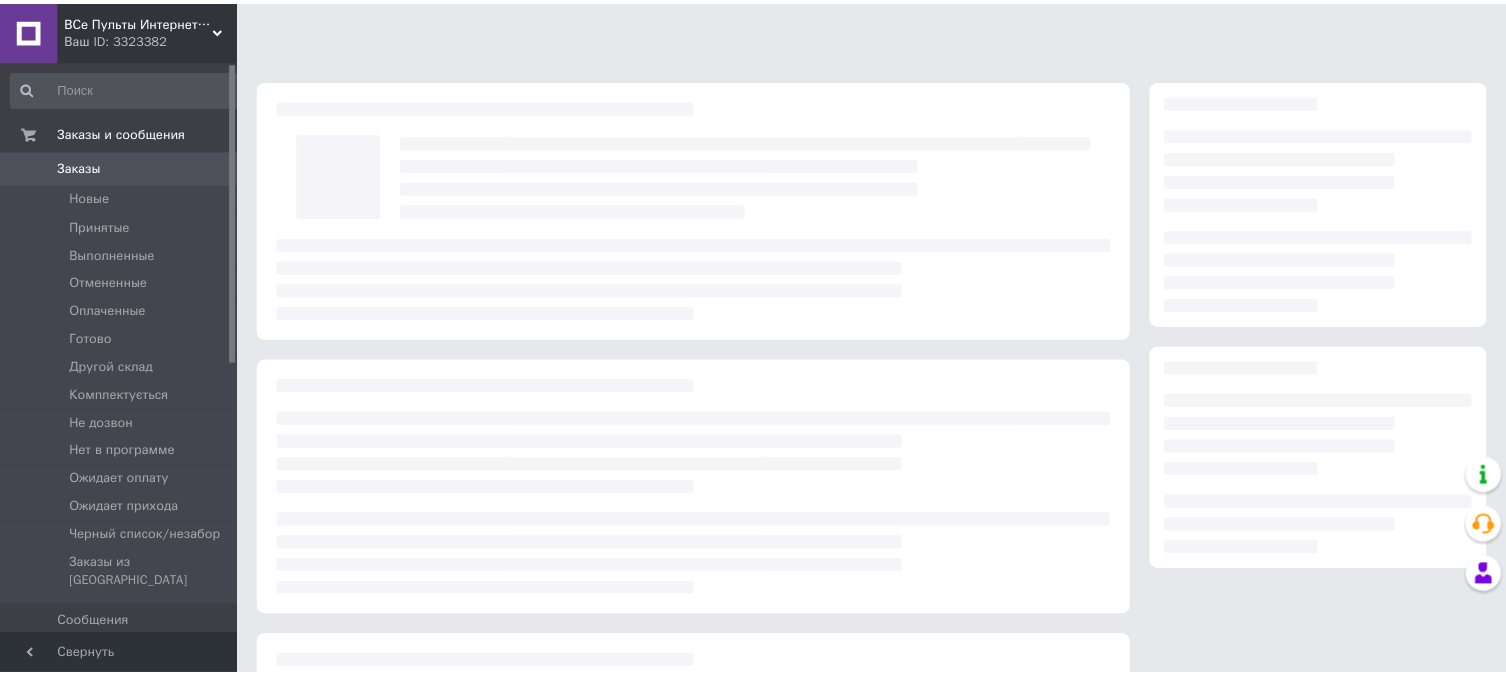 scroll, scrollTop: 0, scrollLeft: 0, axis: both 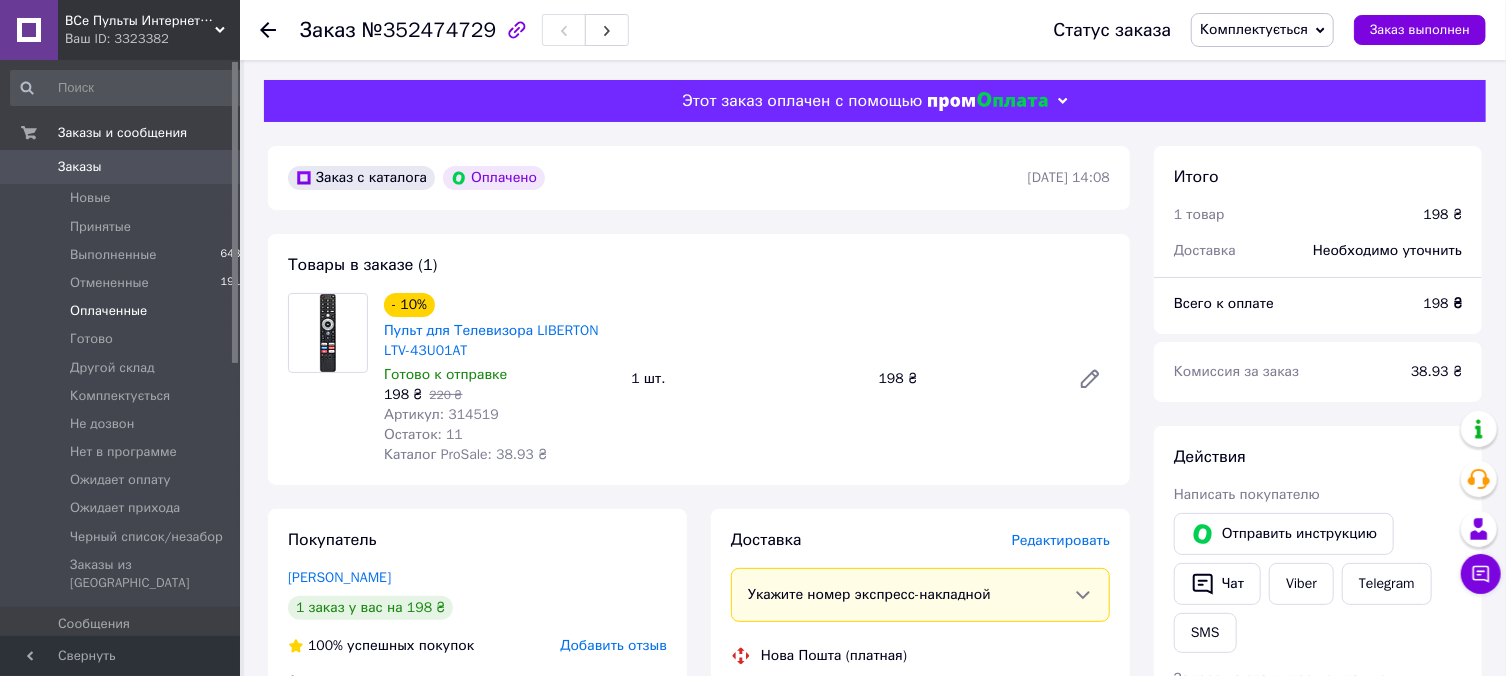 click on "Оплаченные 2" at bounding box center (129, 311) 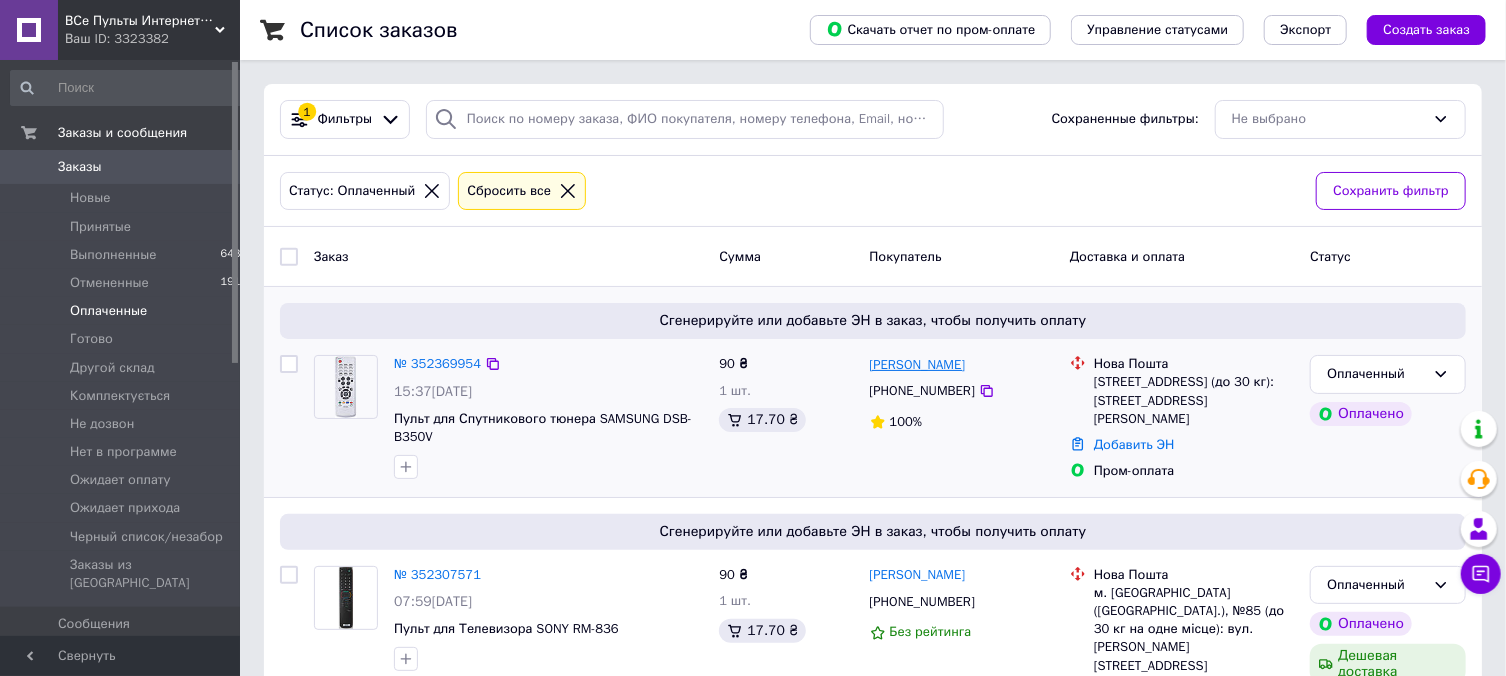 scroll, scrollTop: 54, scrollLeft: 0, axis: vertical 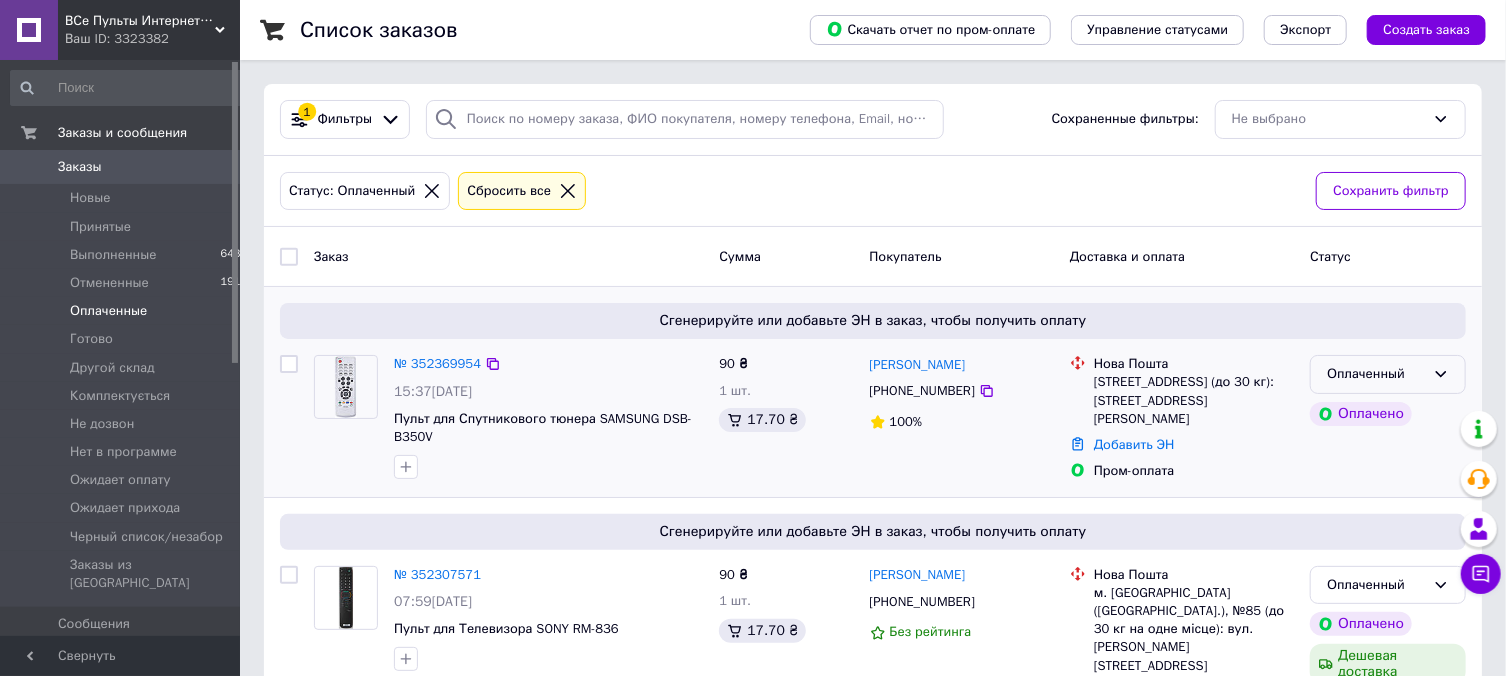click on "Оплаченный" at bounding box center [1376, 374] 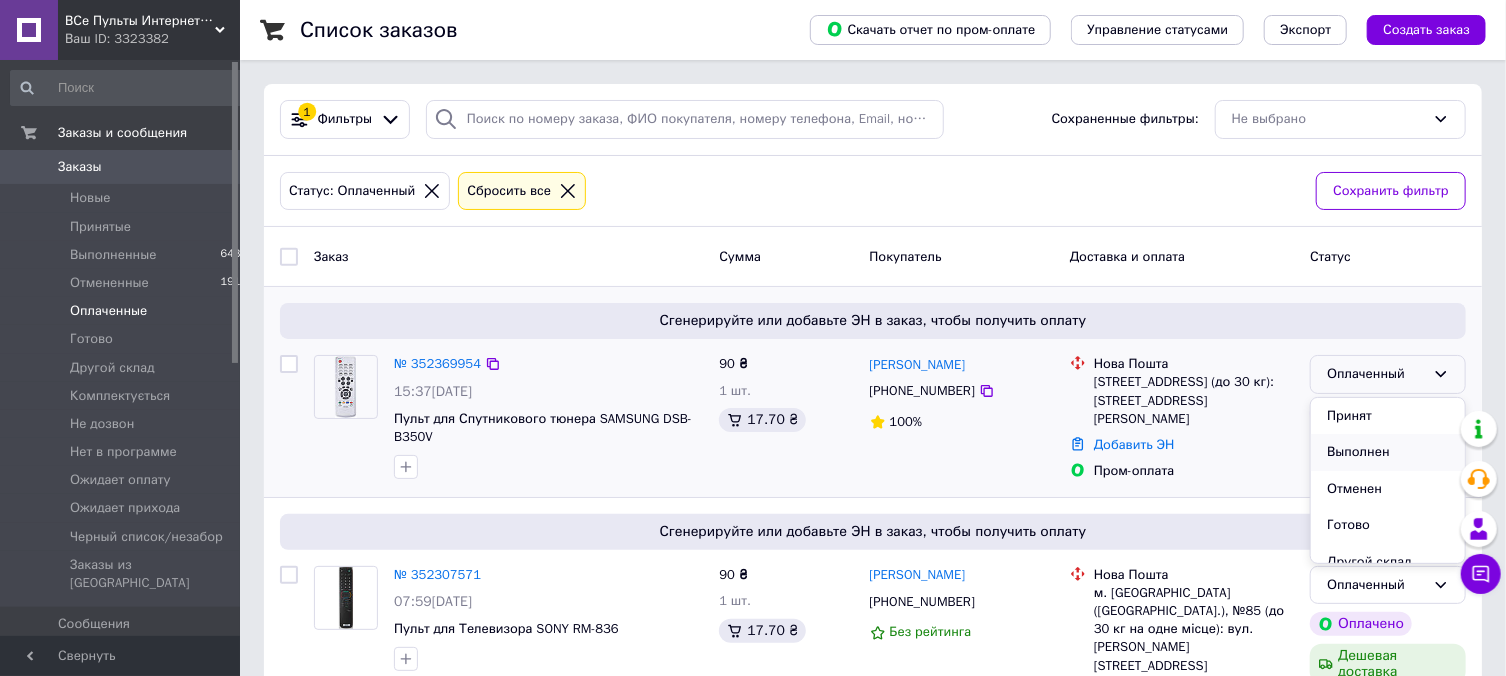 scroll, scrollTop: 107, scrollLeft: 0, axis: vertical 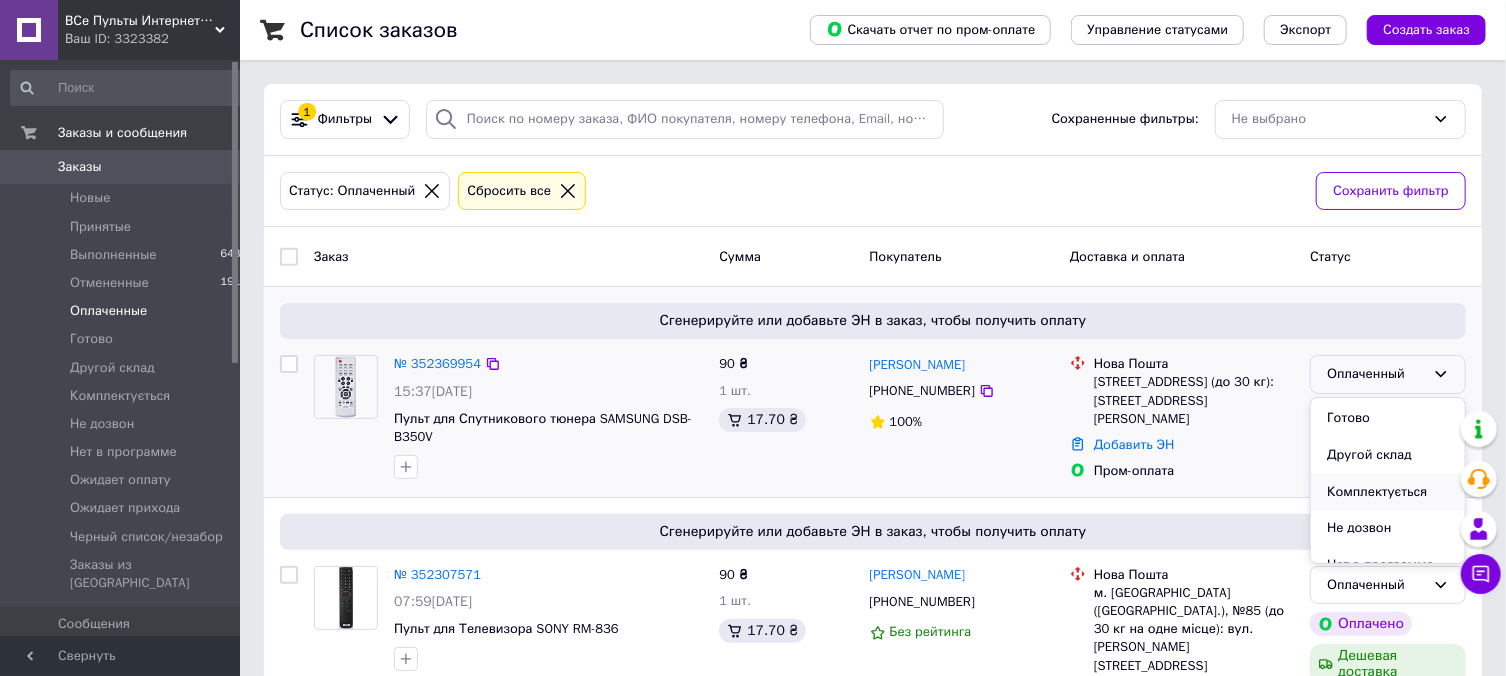 click on "Комплектується" at bounding box center (1388, 492) 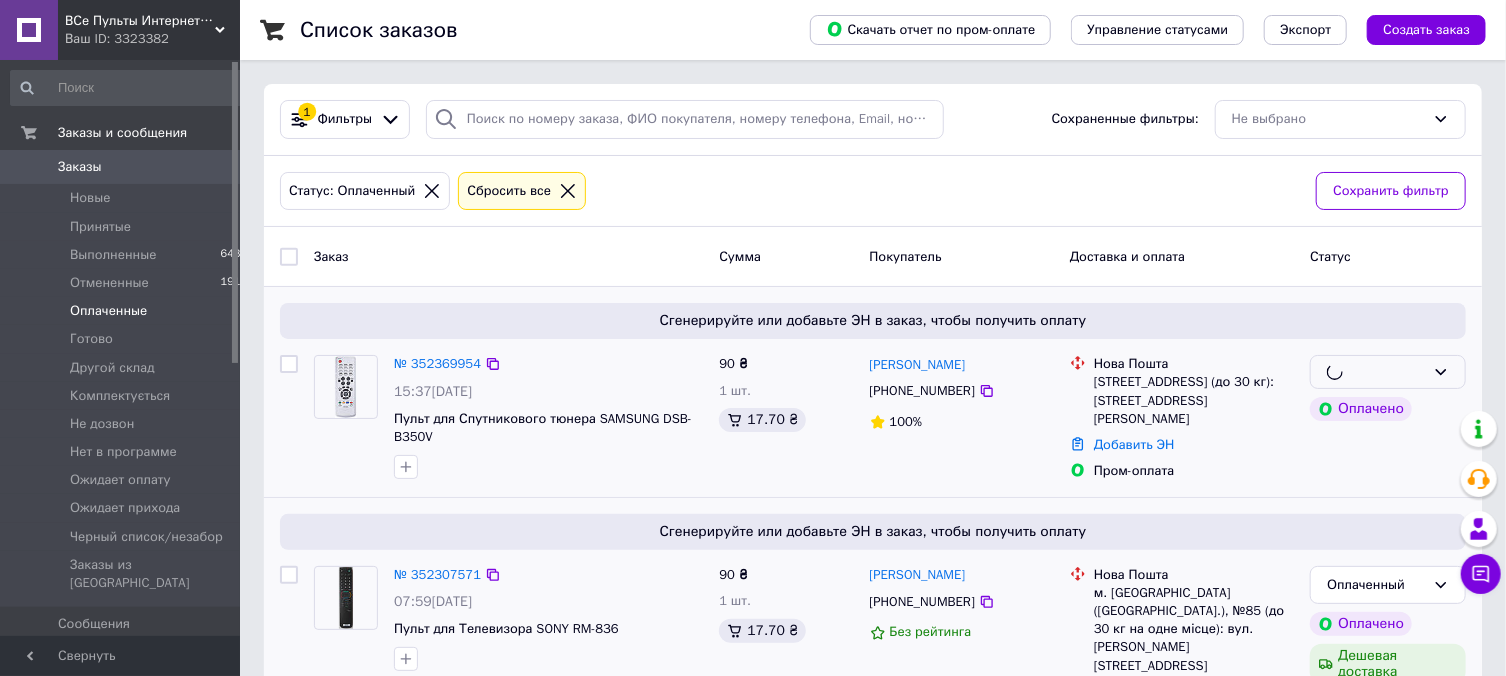 scroll, scrollTop: 54, scrollLeft: 0, axis: vertical 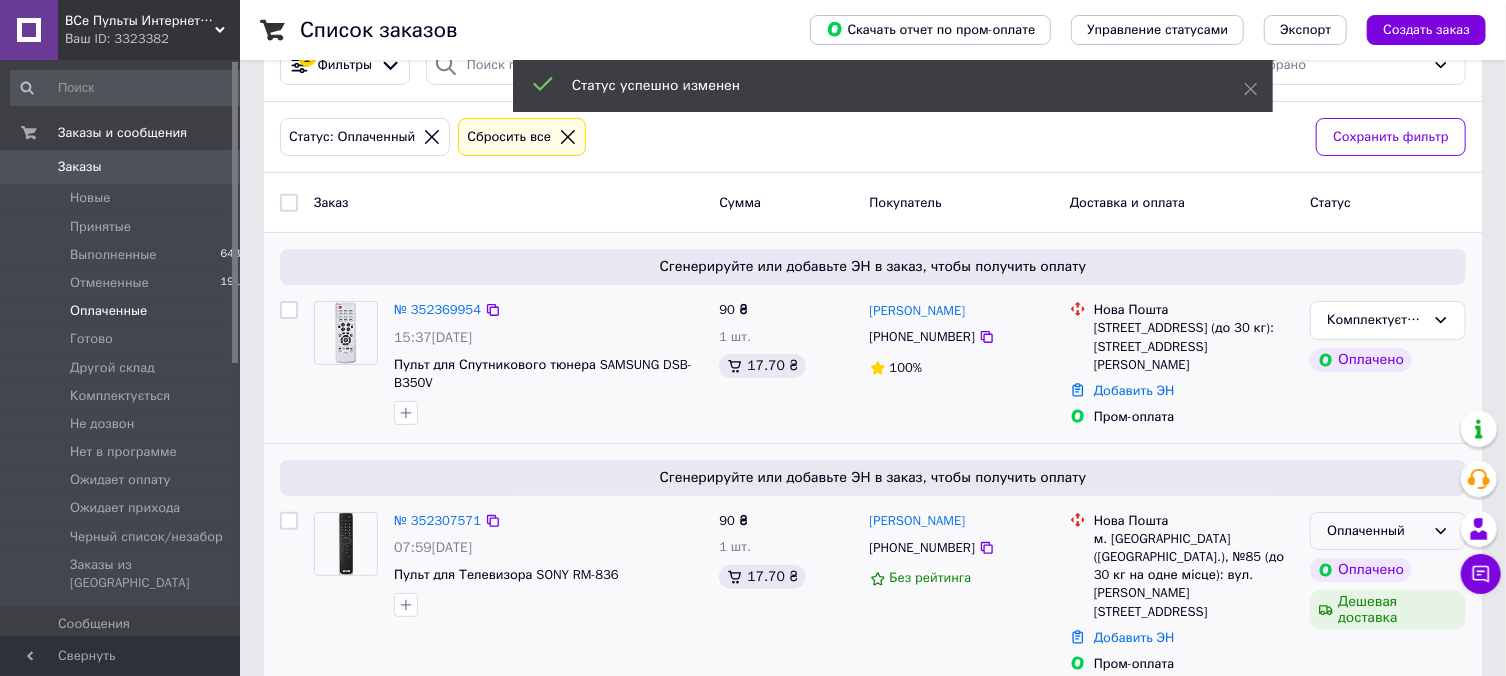 click on "Оплаченный" at bounding box center (1376, 531) 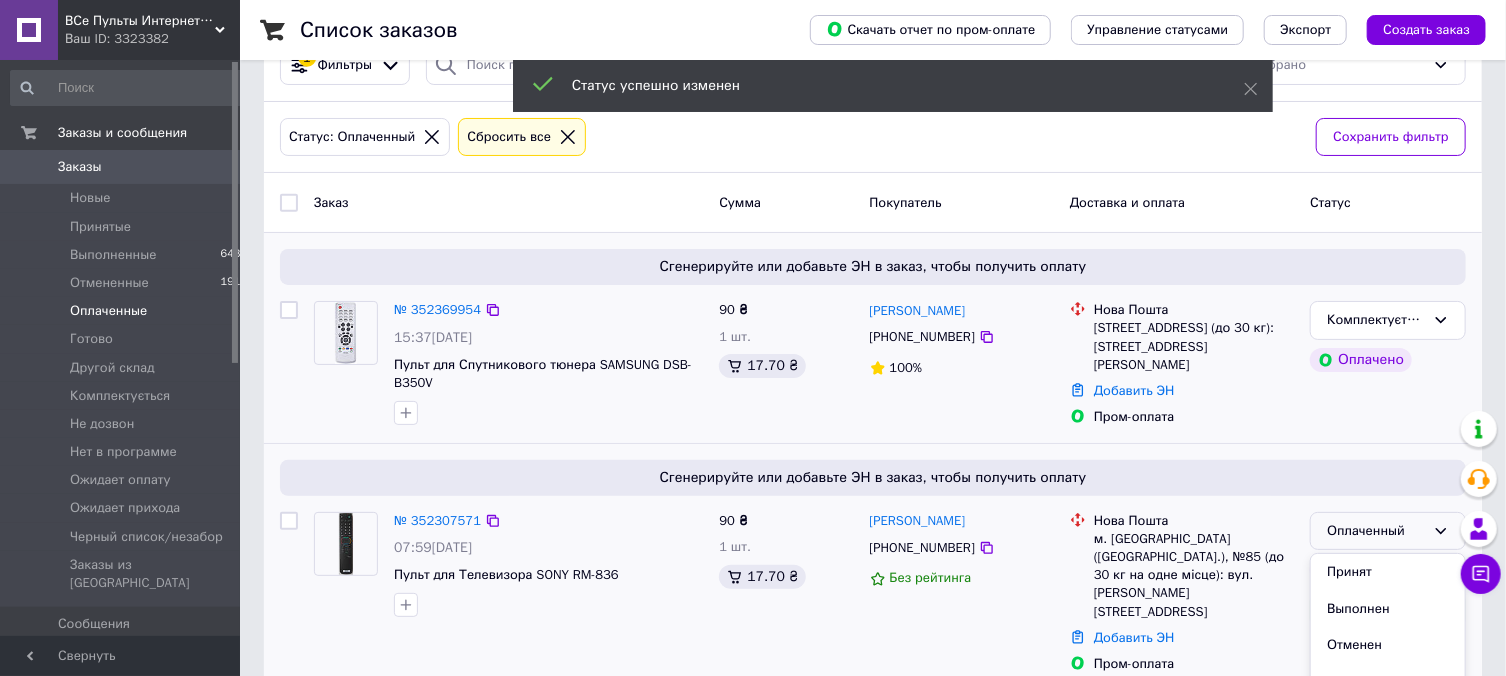 scroll, scrollTop: 98, scrollLeft: 0, axis: vertical 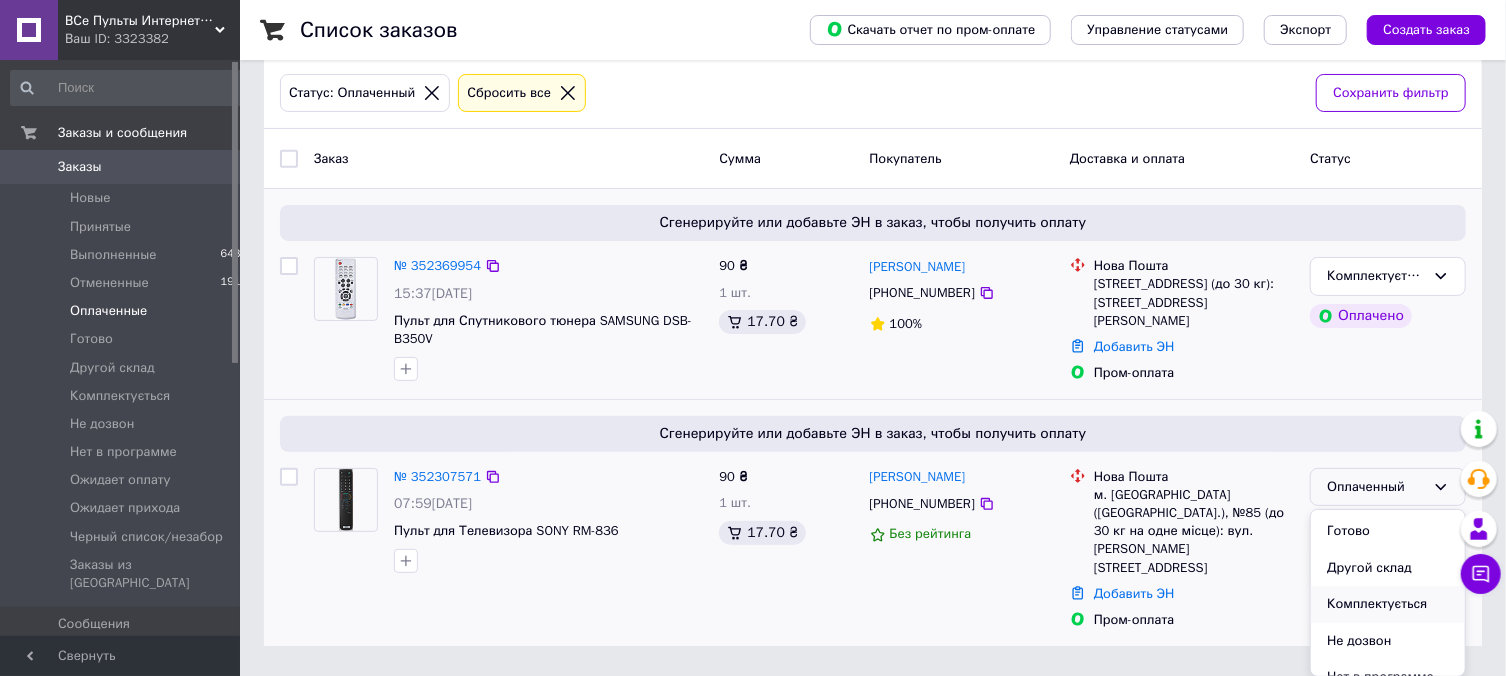 click on "Комплектується" at bounding box center [1388, 604] 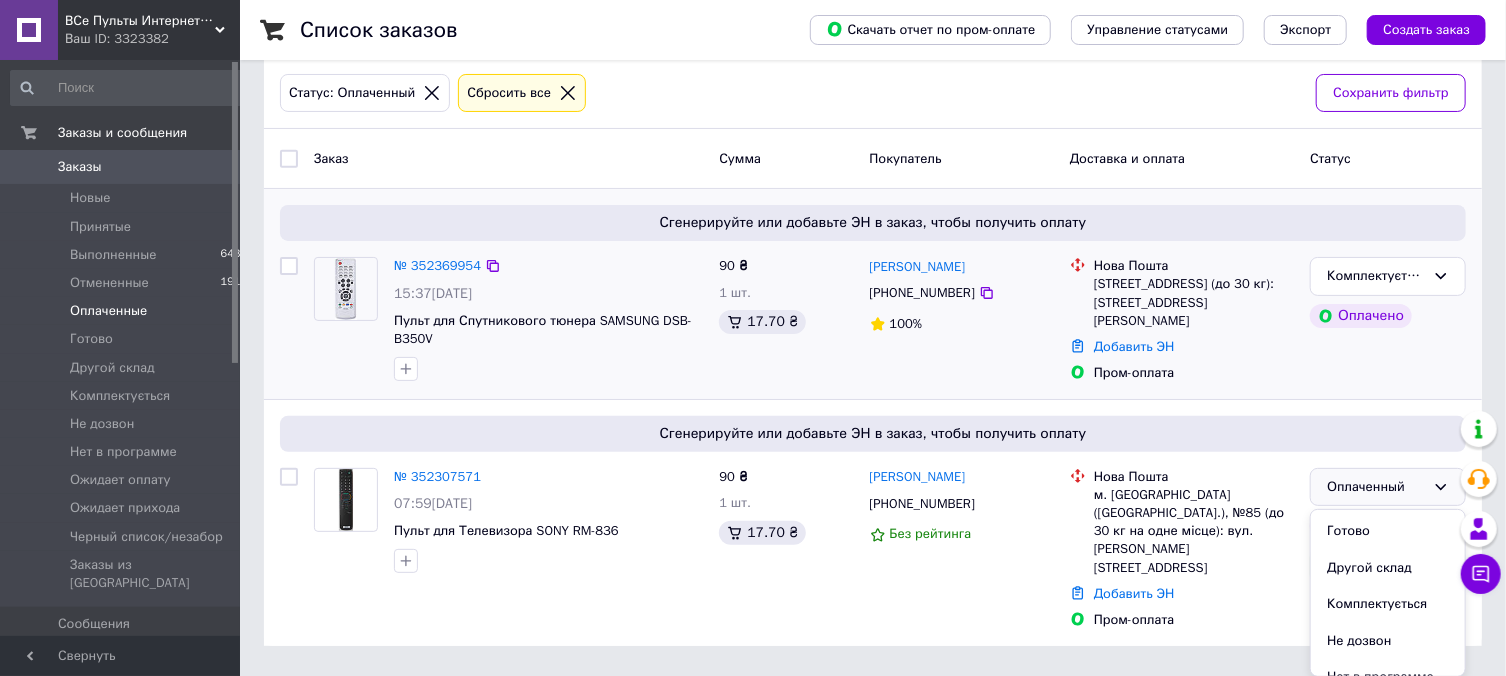 scroll, scrollTop: 54, scrollLeft: 0, axis: vertical 